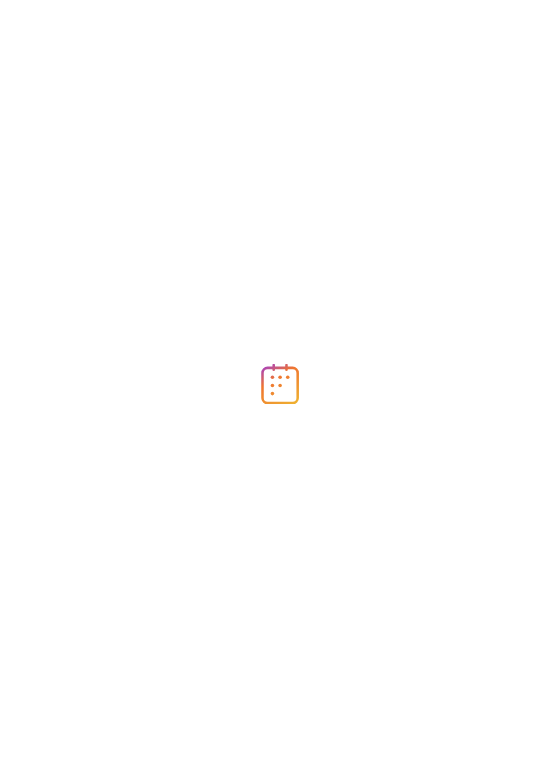 scroll, scrollTop: 0, scrollLeft: 0, axis: both 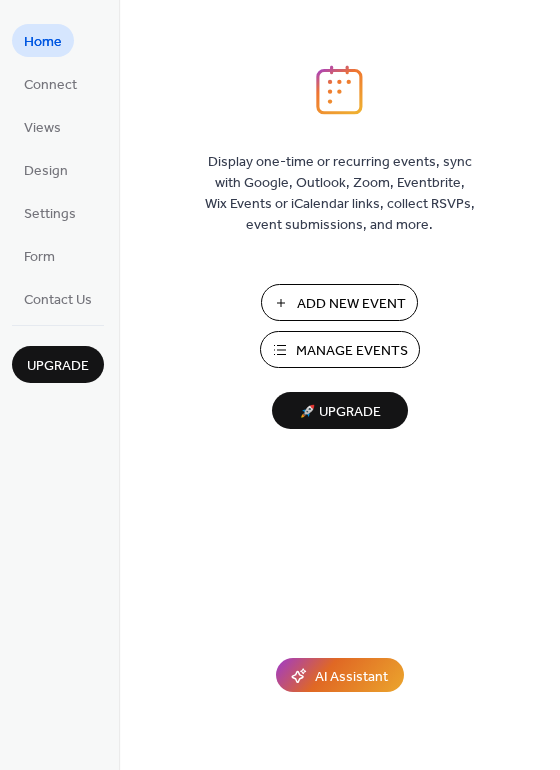click on "Manage Events" at bounding box center [352, 351] 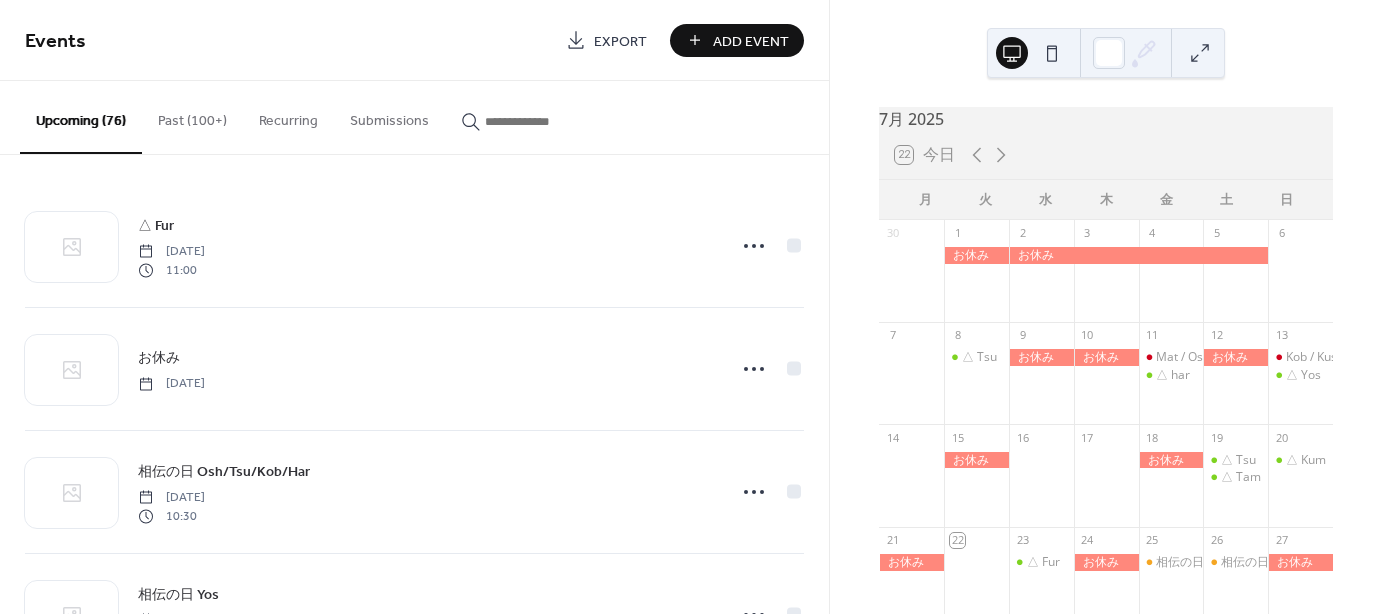 scroll, scrollTop: 0, scrollLeft: 0, axis: both 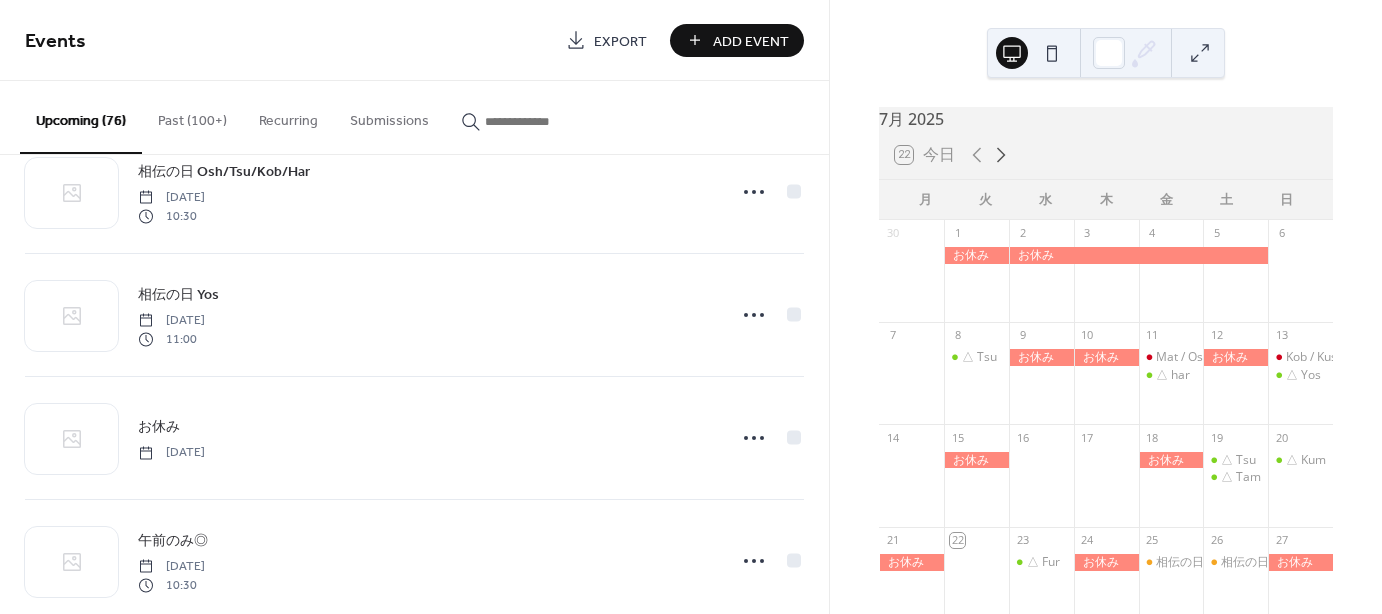 click 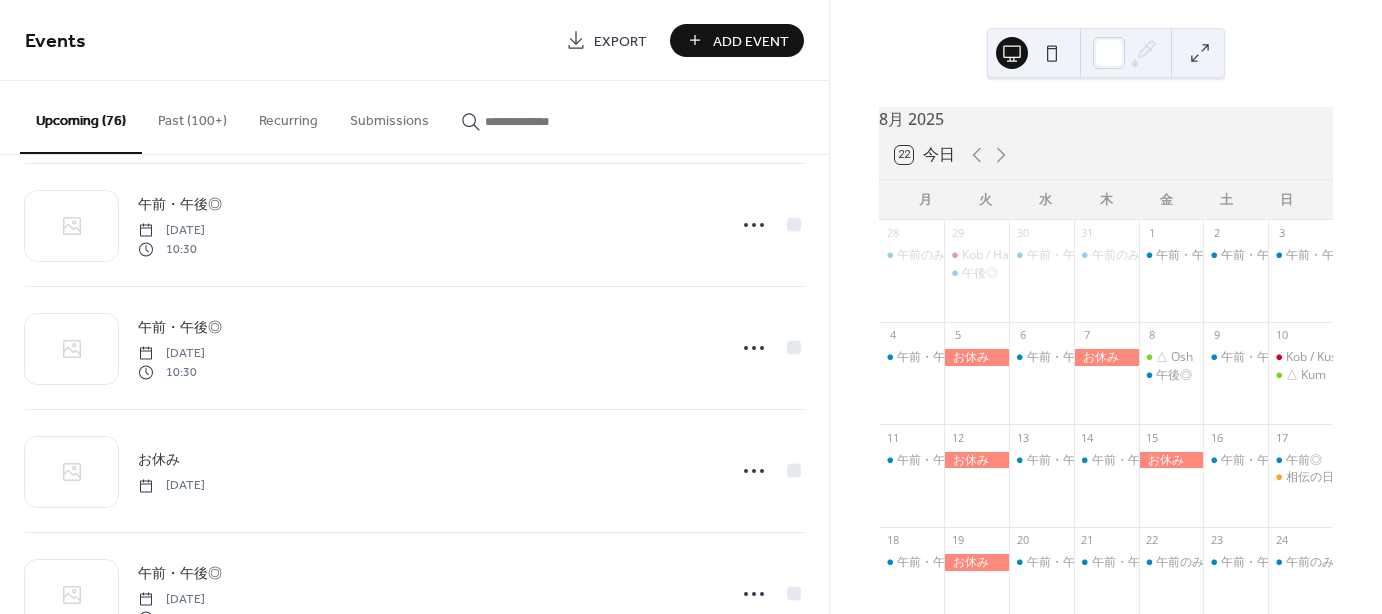 scroll, scrollTop: 1500, scrollLeft: 0, axis: vertical 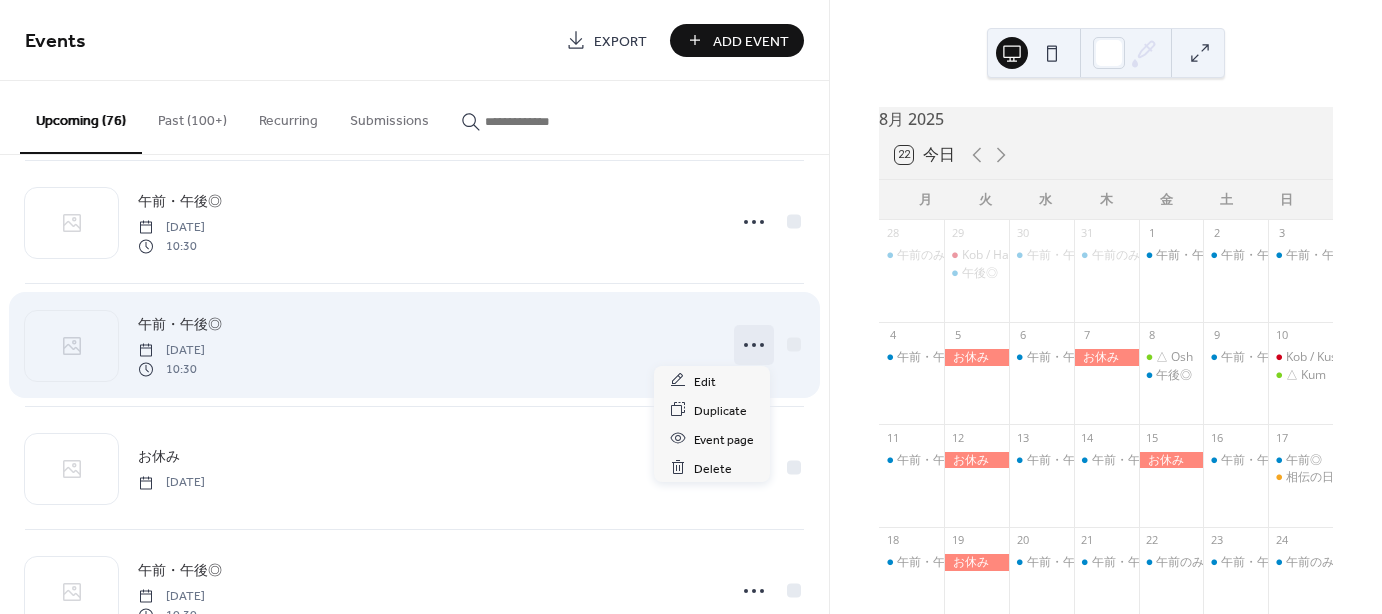 click 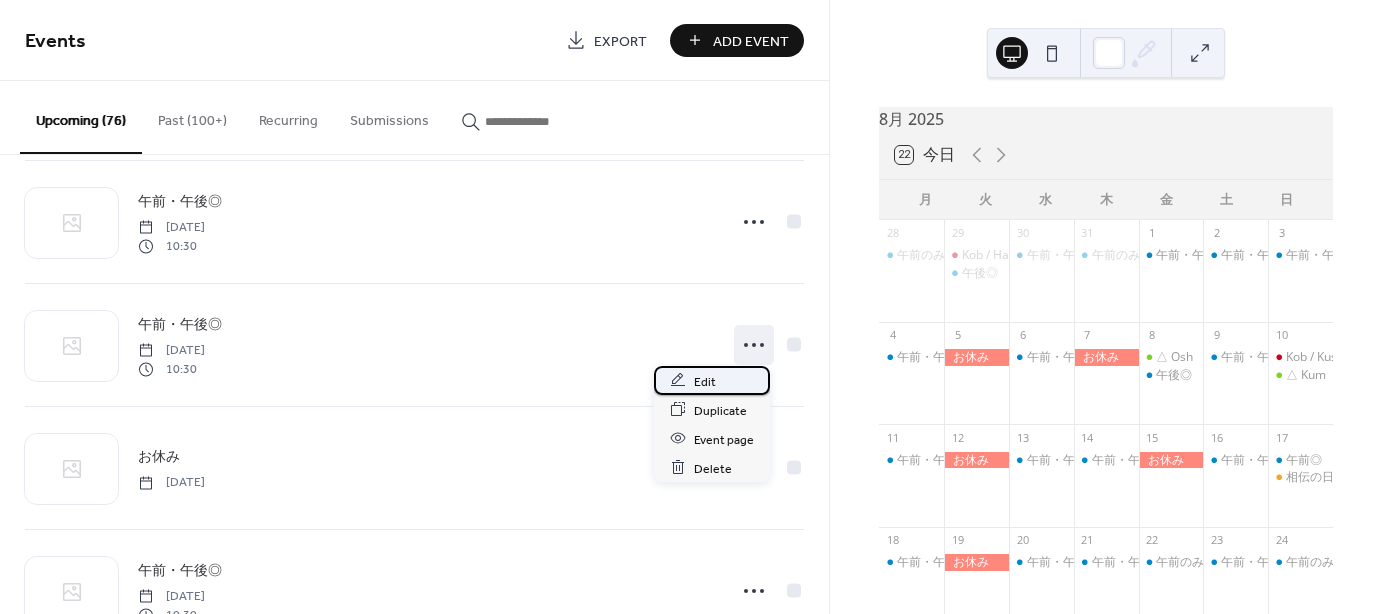 click on "Edit" at bounding box center (705, 381) 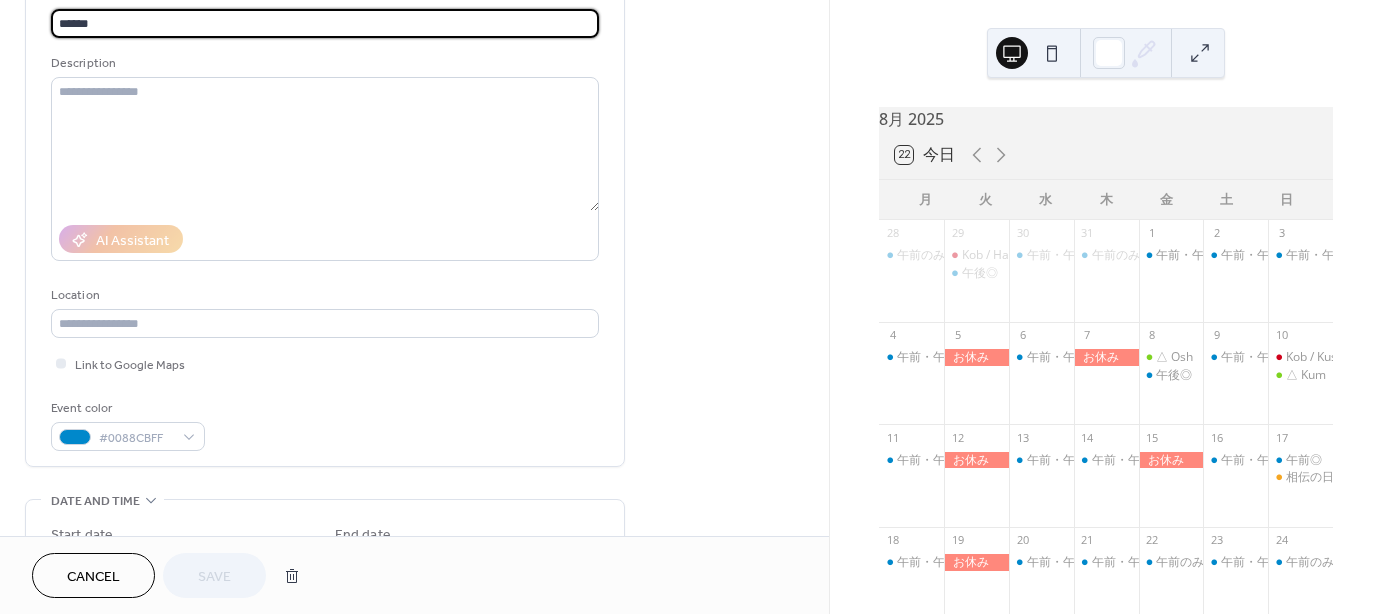 scroll, scrollTop: 300, scrollLeft: 0, axis: vertical 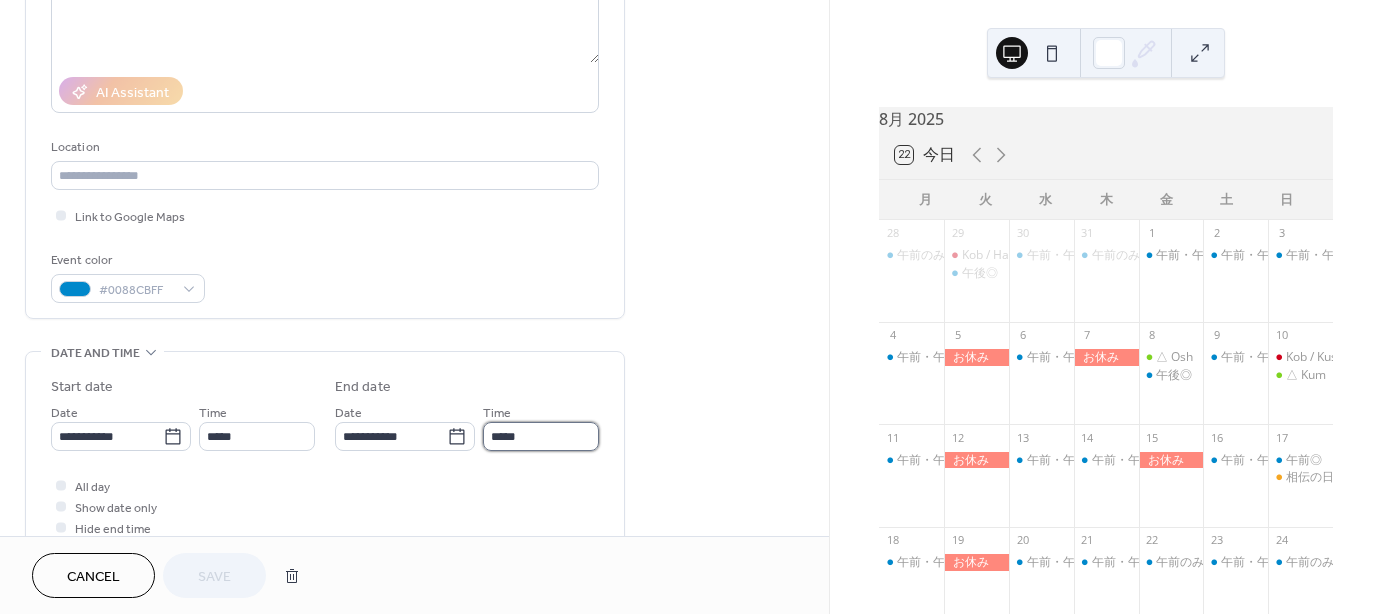 click on "*****" at bounding box center [541, 436] 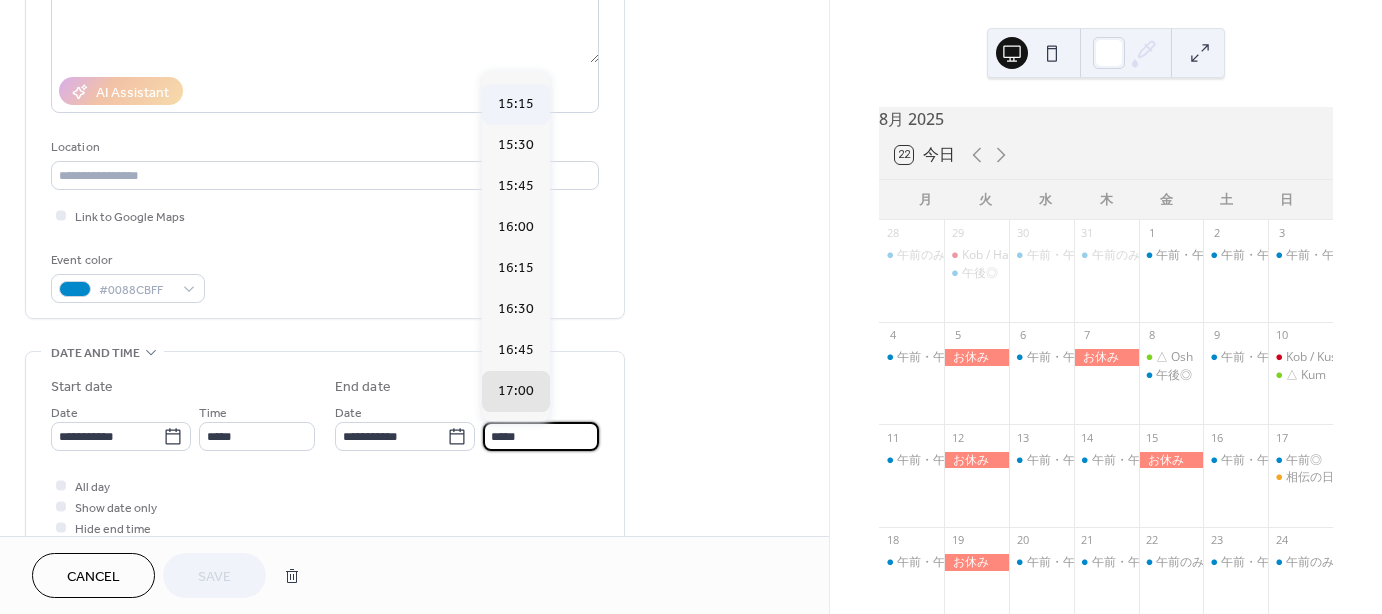 scroll, scrollTop: 724, scrollLeft: 0, axis: vertical 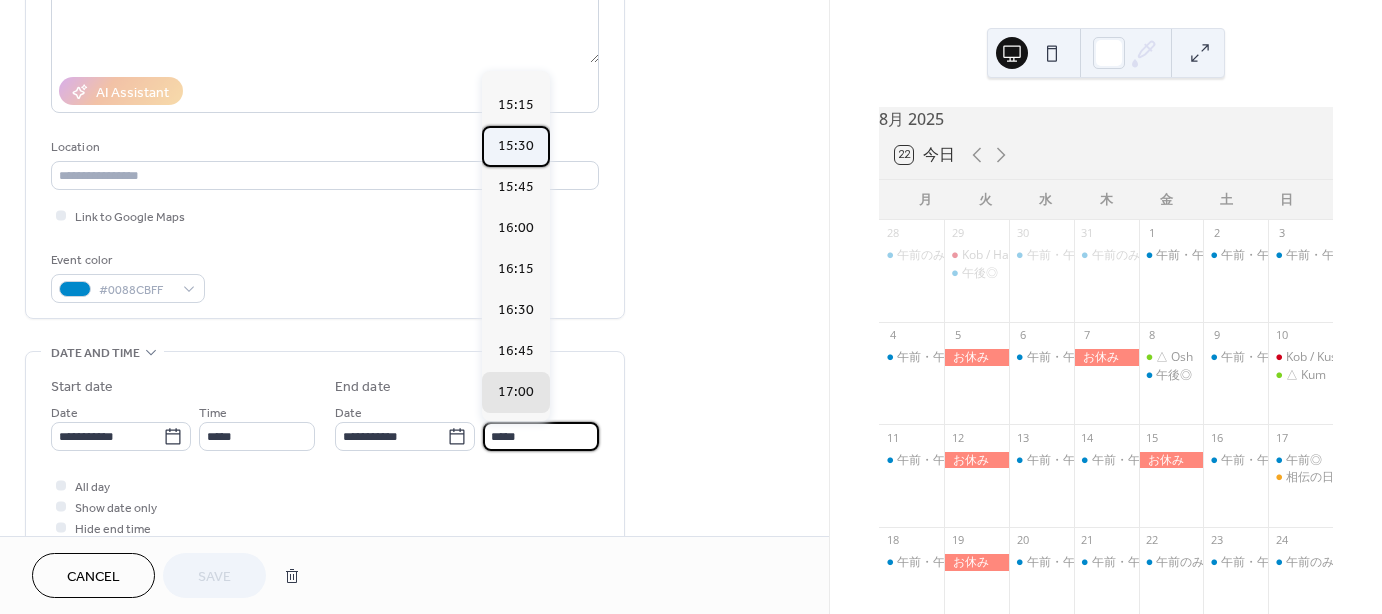 click on "15:30" at bounding box center (516, 146) 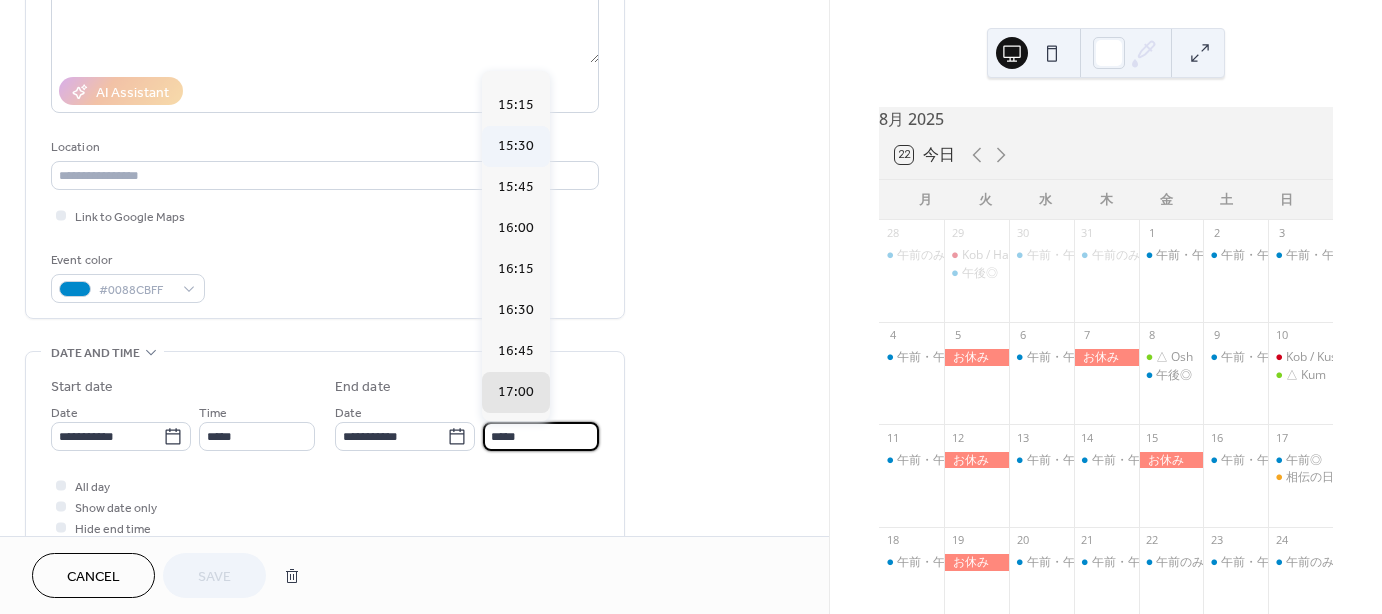 type on "*****" 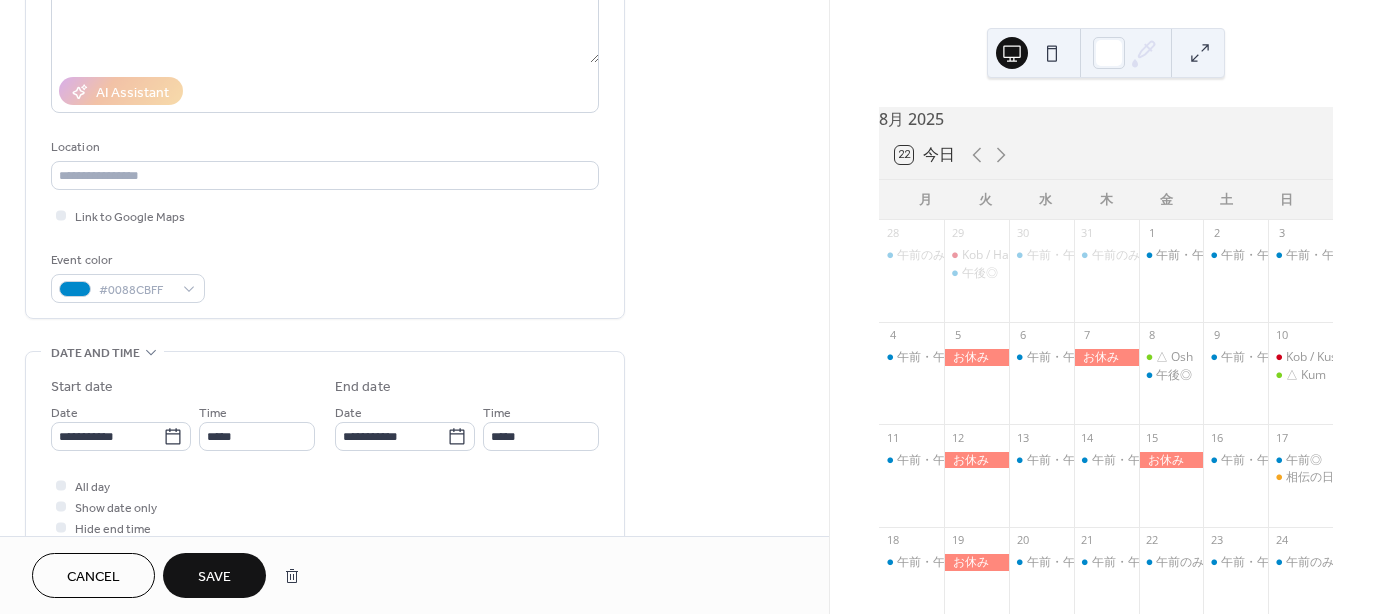 click on "Save" at bounding box center [214, 577] 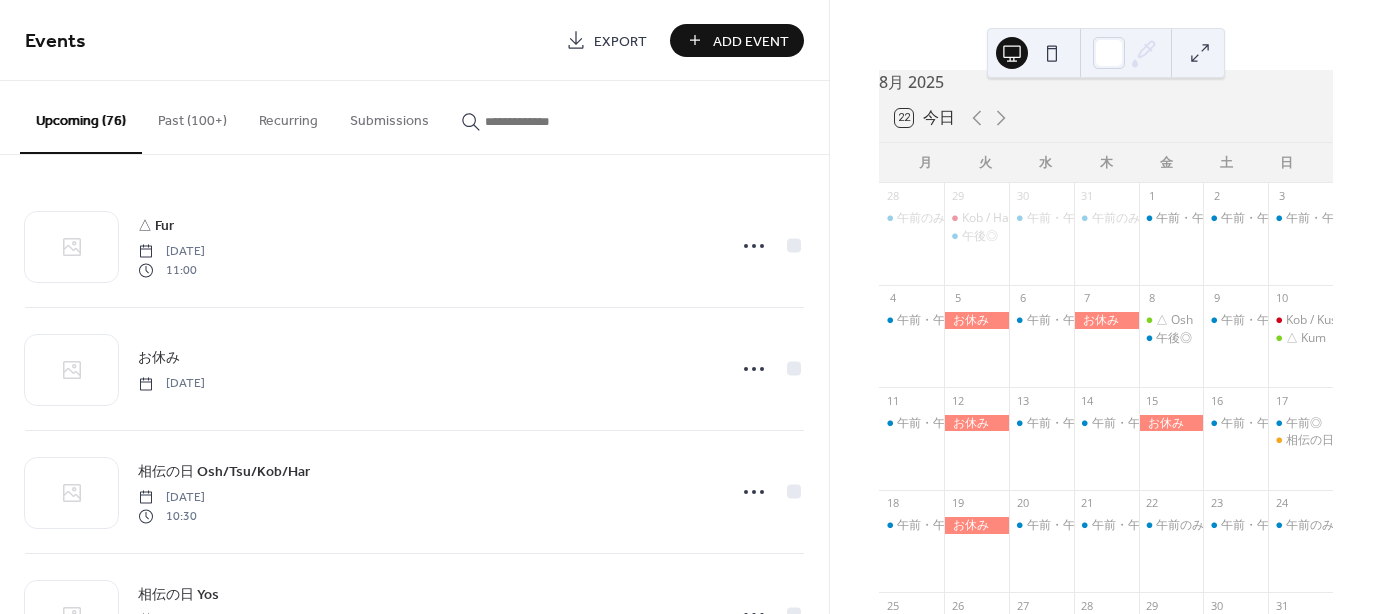 scroll, scrollTop: 100, scrollLeft: 0, axis: vertical 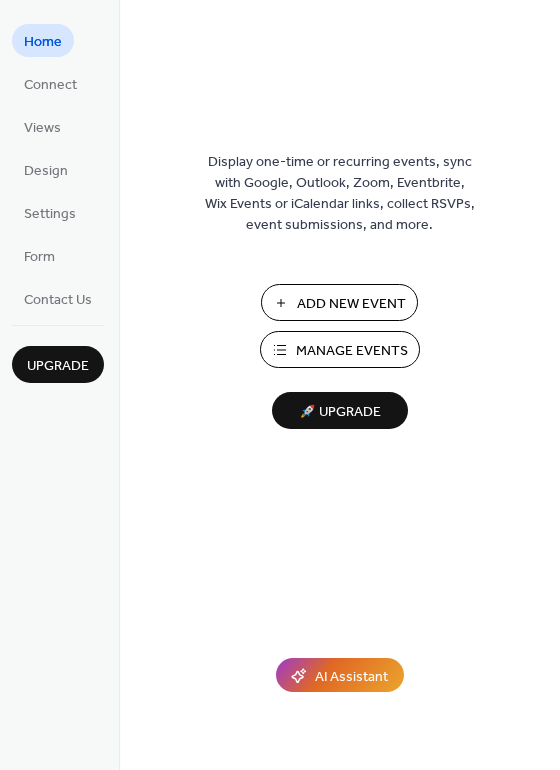 click on "Manage Events" at bounding box center (352, 351) 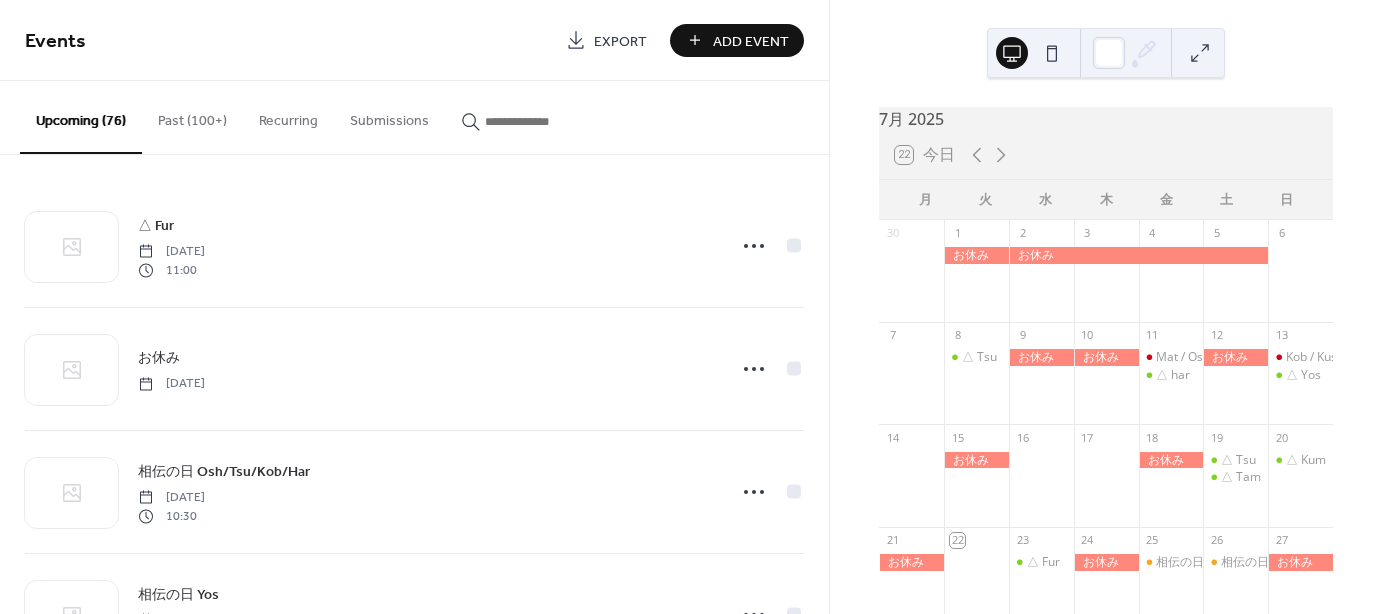 scroll, scrollTop: 0, scrollLeft: 0, axis: both 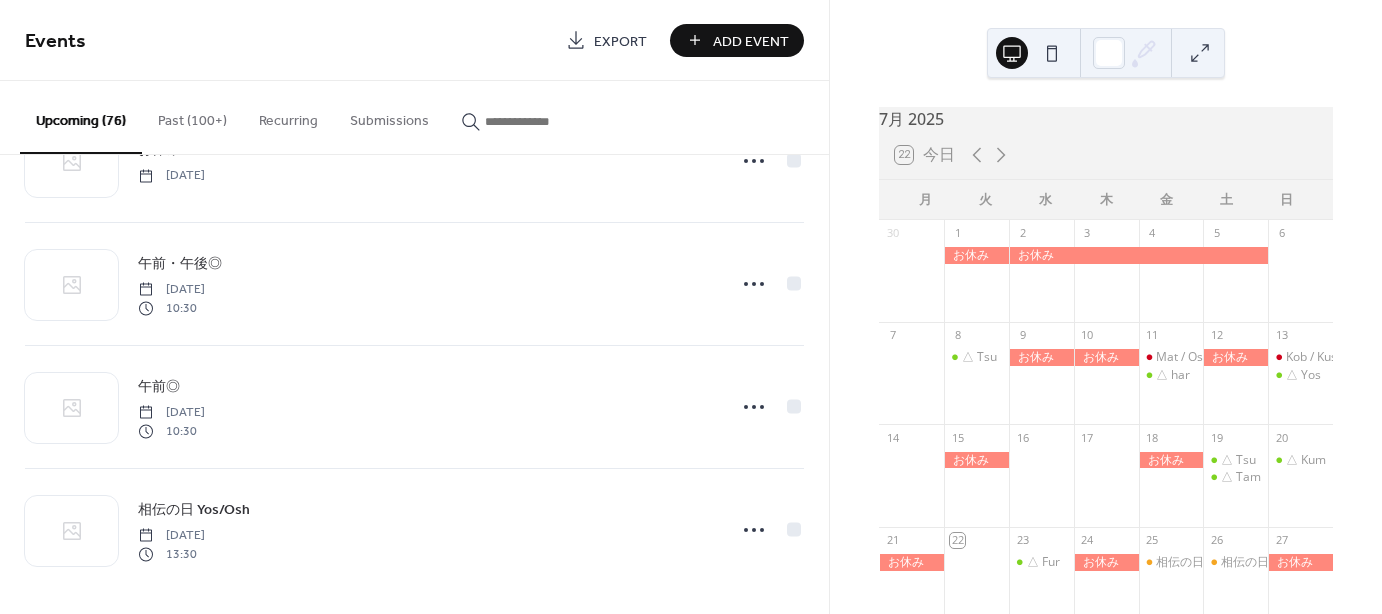click on "Past (100+)" at bounding box center (192, 116) 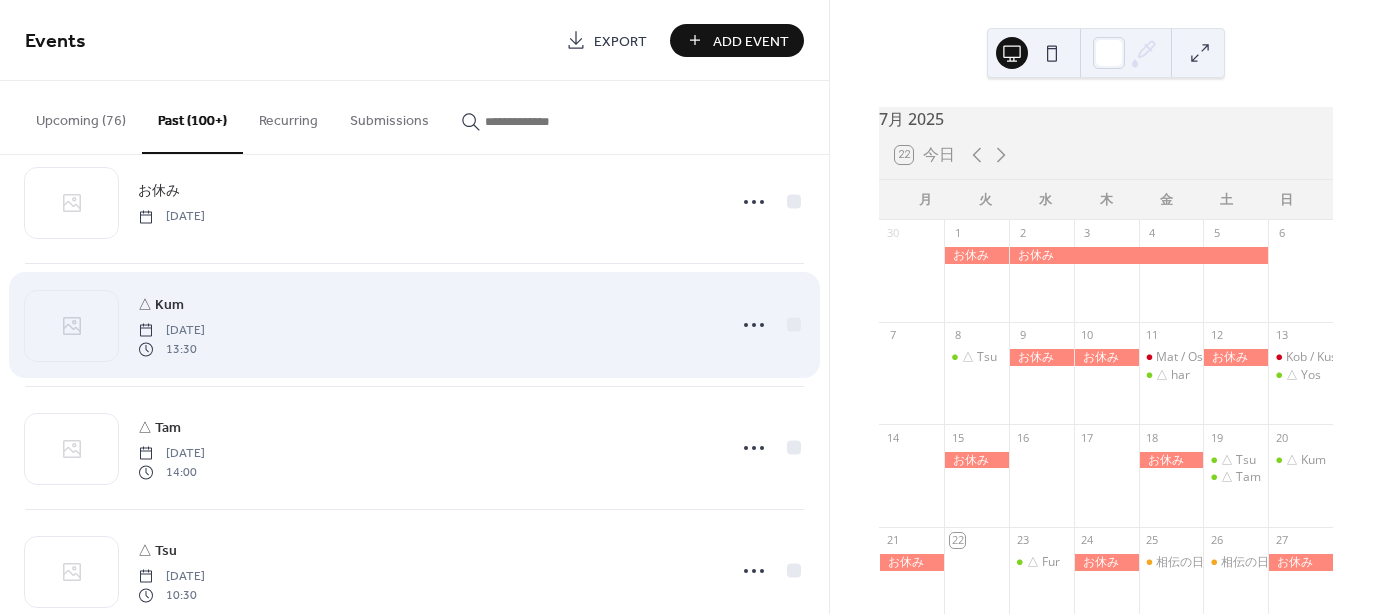 scroll, scrollTop: 0, scrollLeft: 0, axis: both 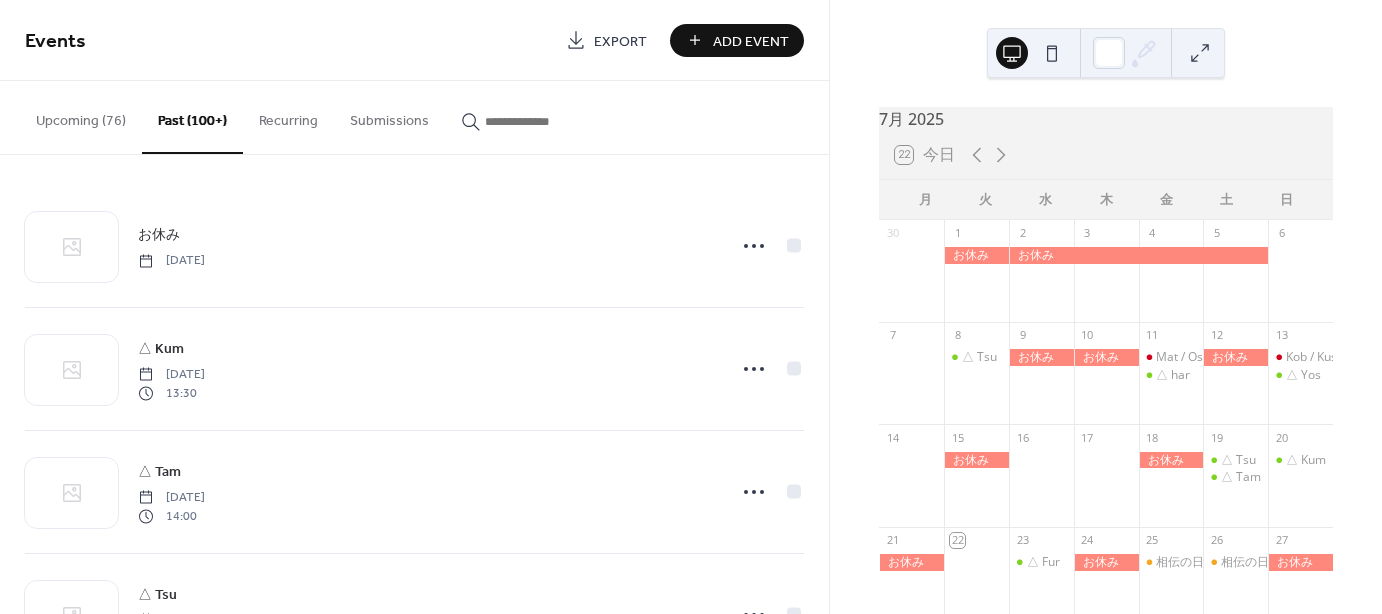 click on "Upcoming (76)" at bounding box center (81, 116) 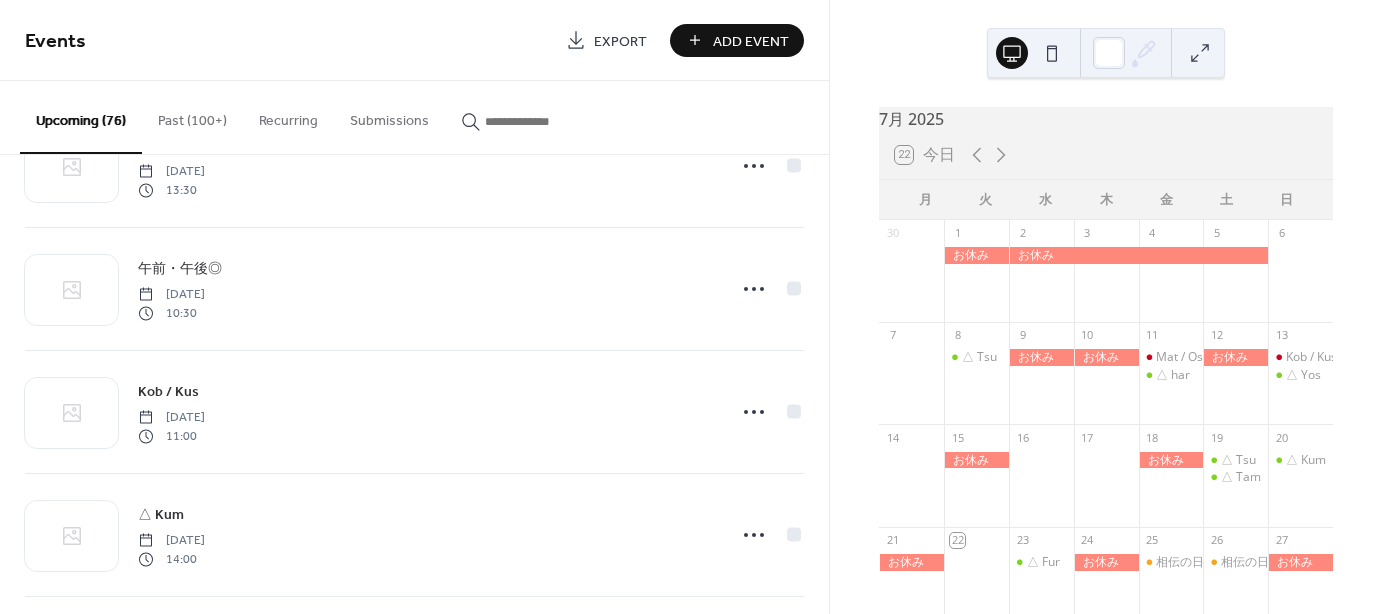 scroll, scrollTop: 2283, scrollLeft: 0, axis: vertical 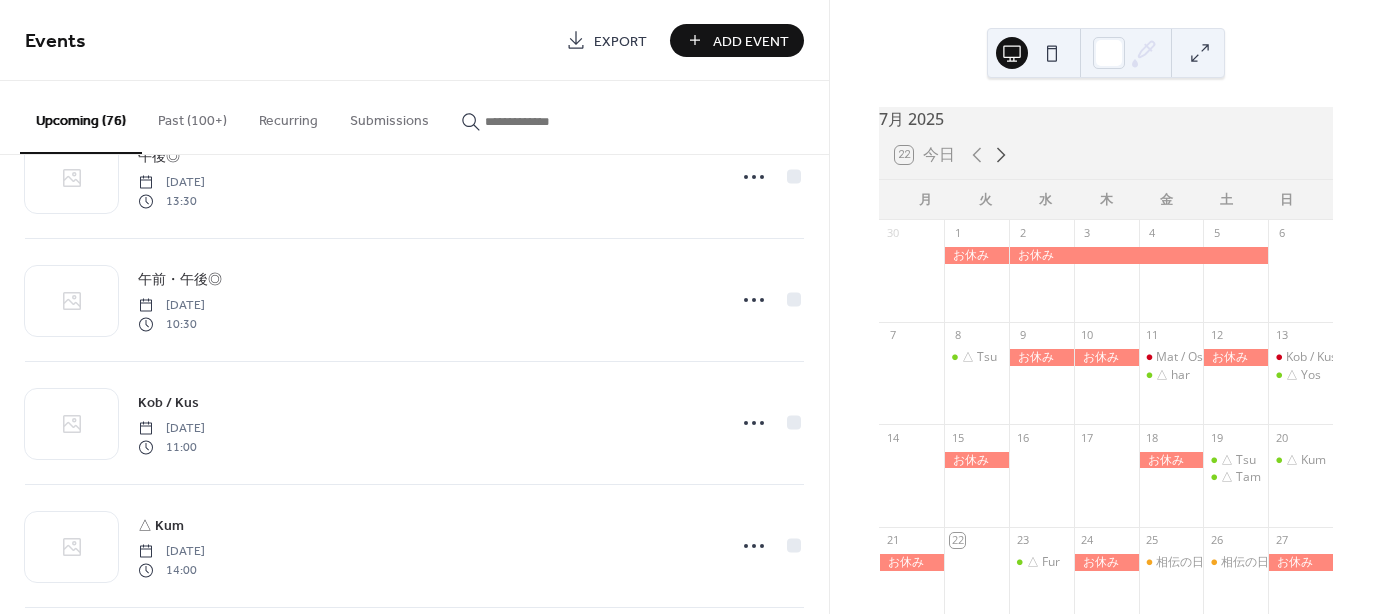 click 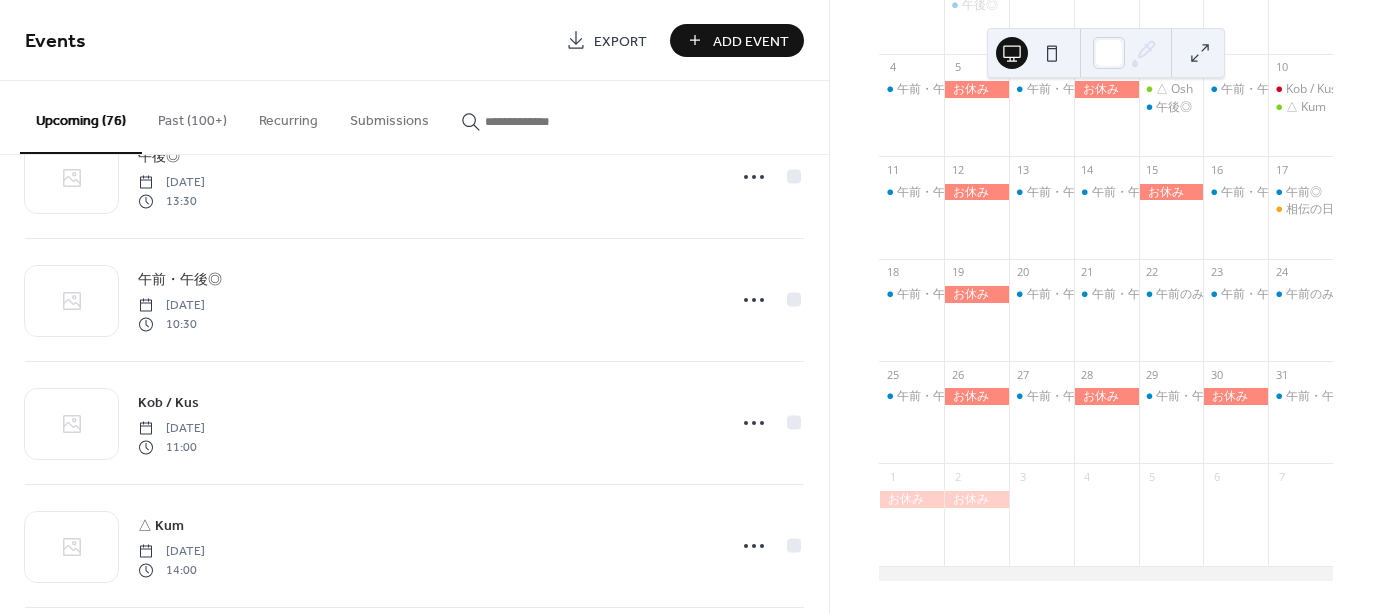 scroll, scrollTop: 279, scrollLeft: 0, axis: vertical 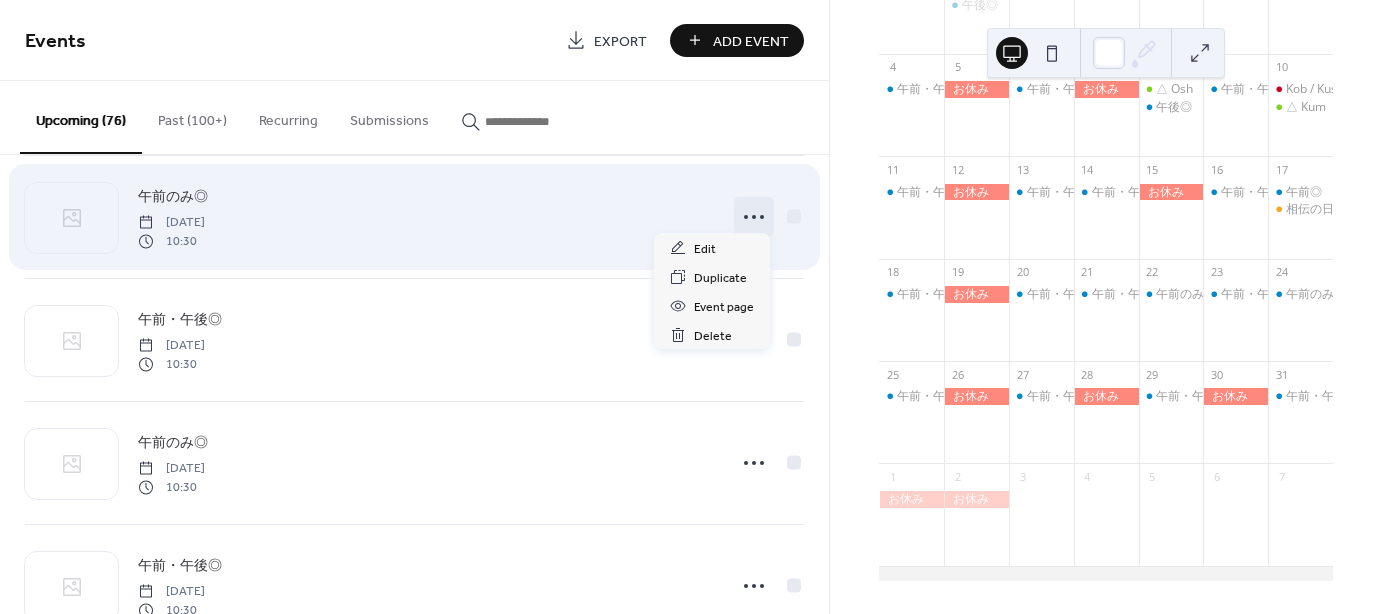 click 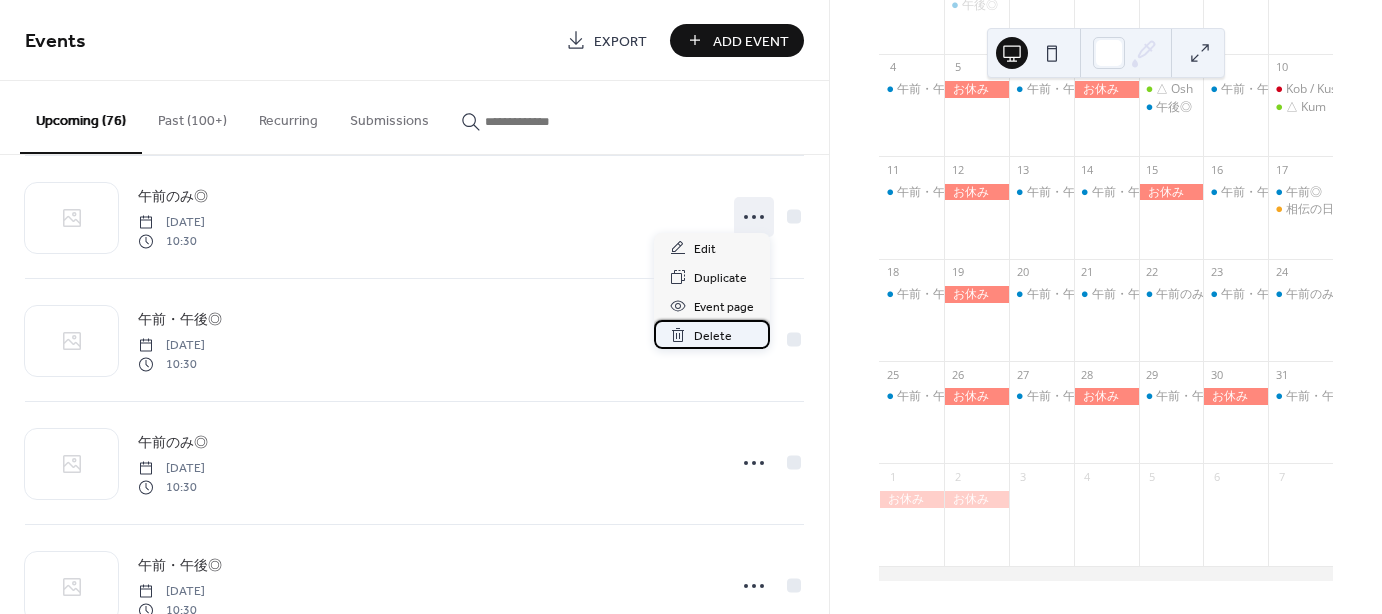 click on "Delete" at bounding box center [713, 336] 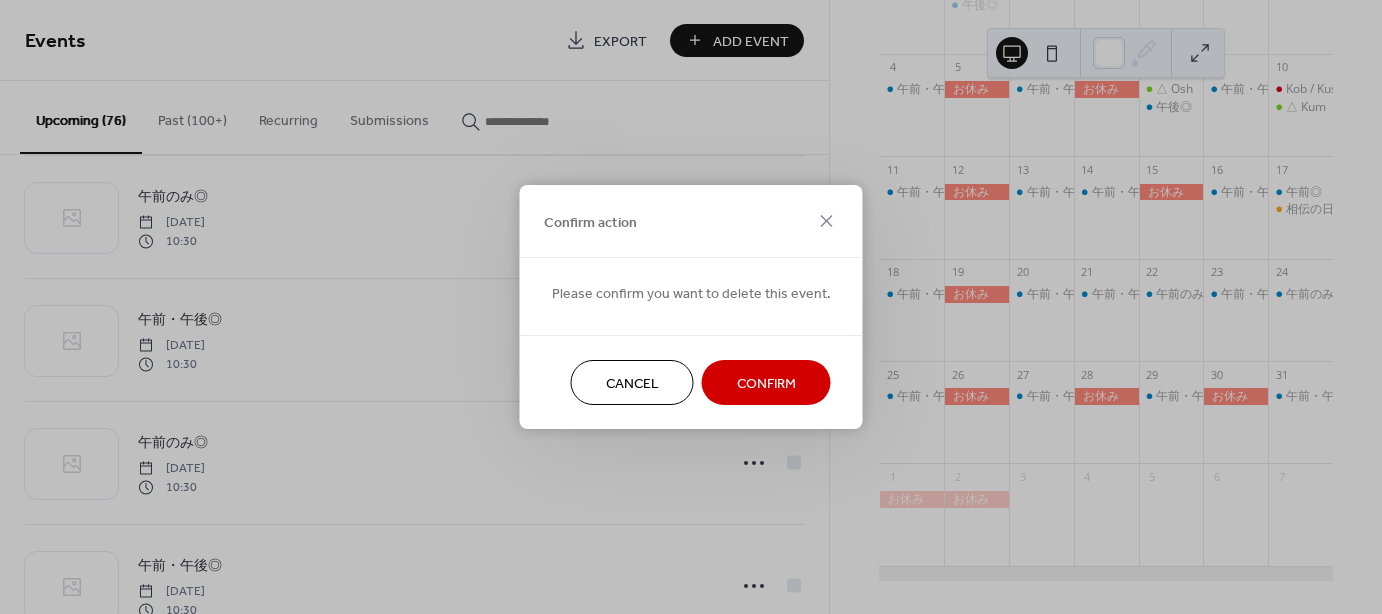 click on "Confirm" at bounding box center (766, 384) 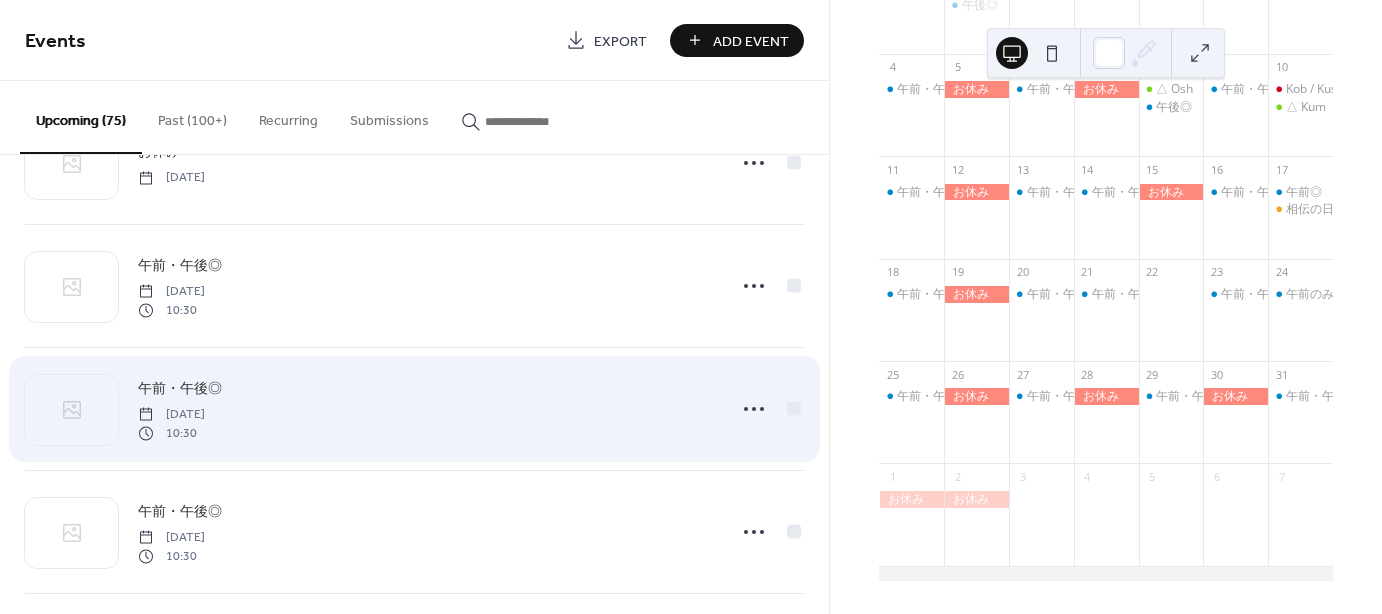 scroll, scrollTop: 3888, scrollLeft: 0, axis: vertical 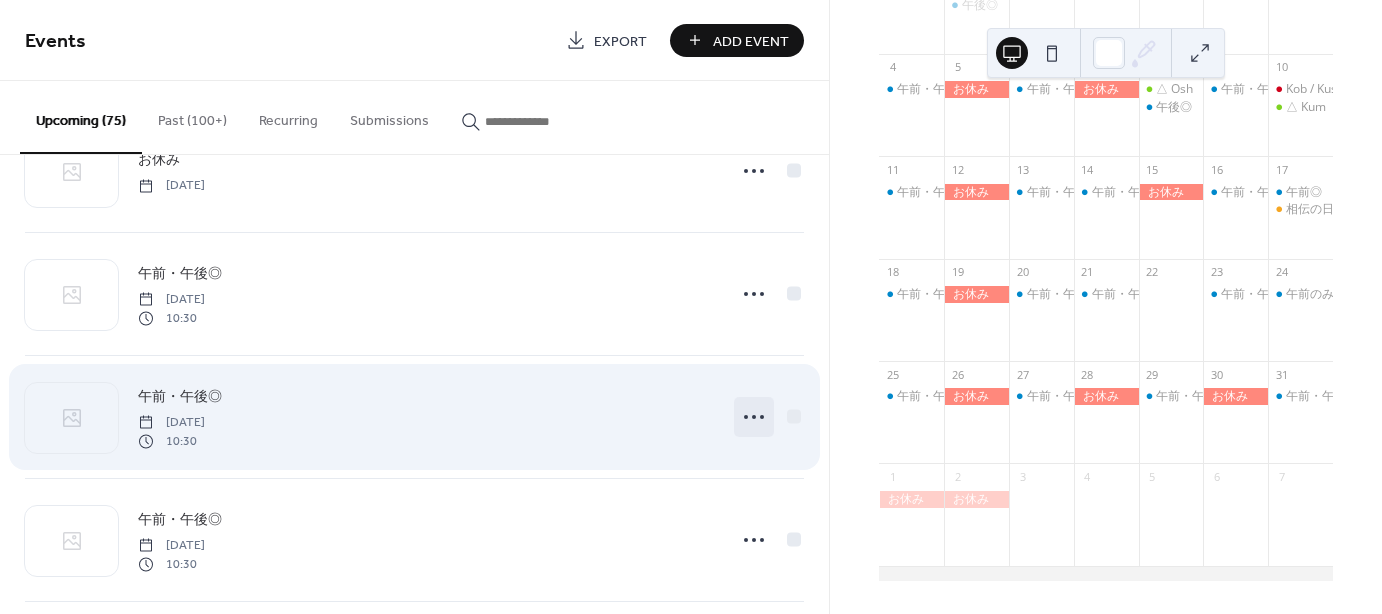 click 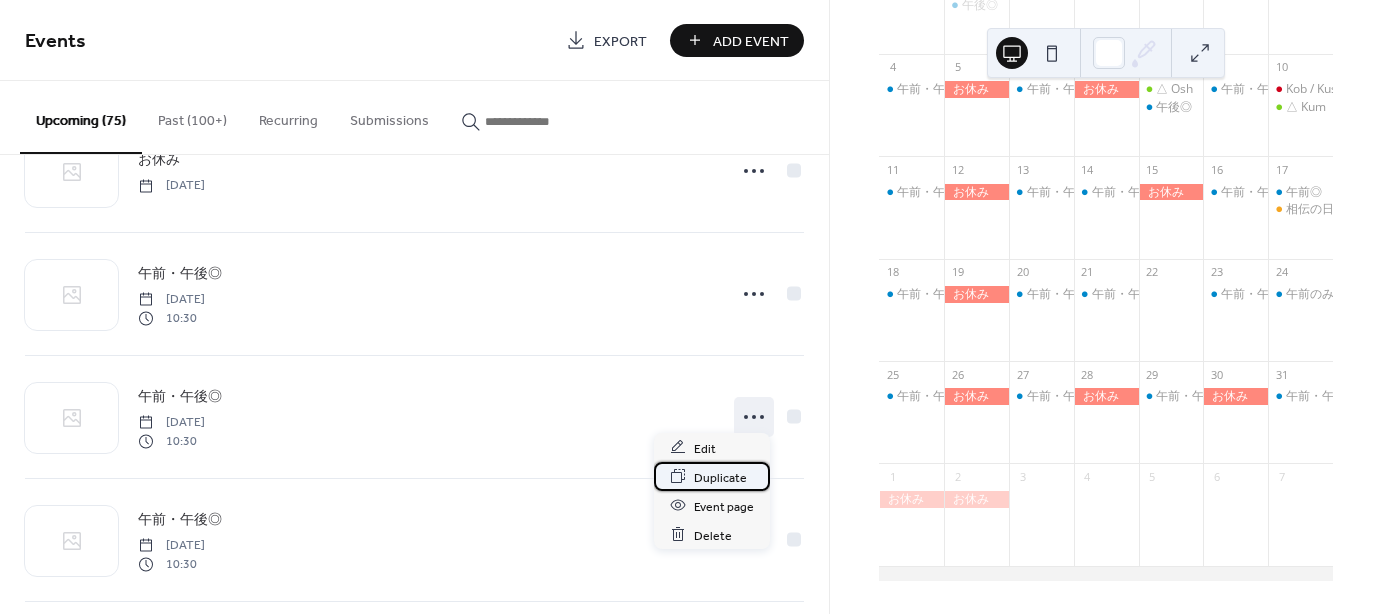 click on "Duplicate" at bounding box center (720, 477) 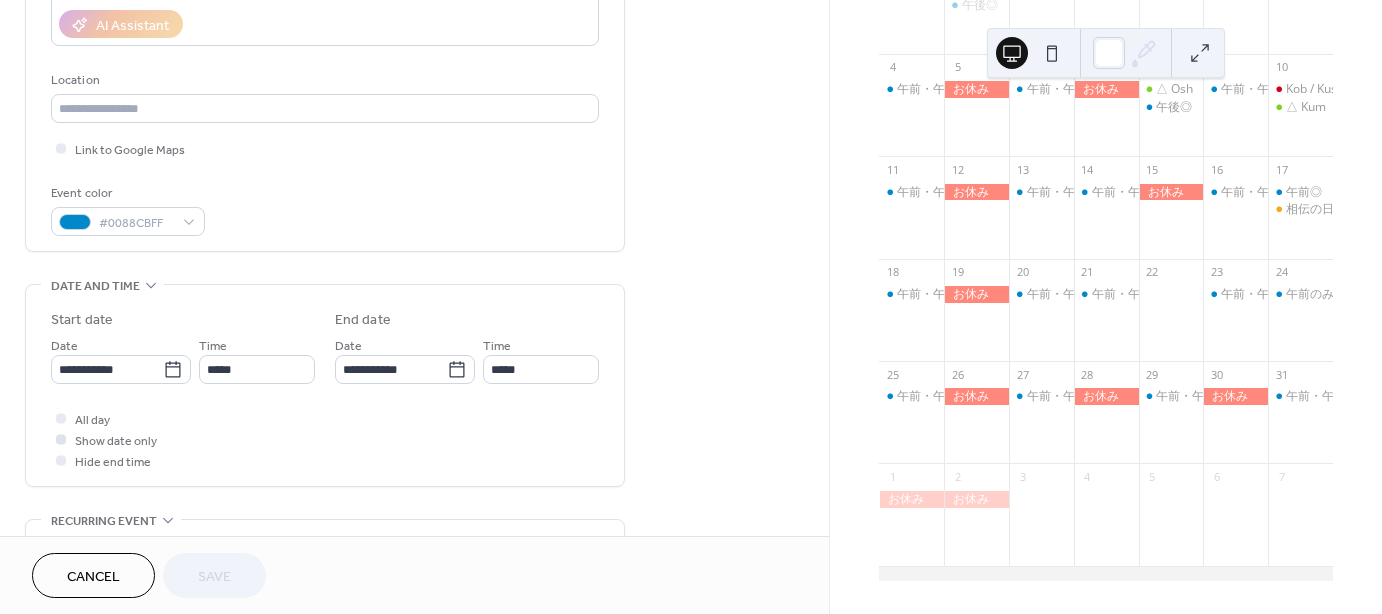 scroll, scrollTop: 400, scrollLeft: 0, axis: vertical 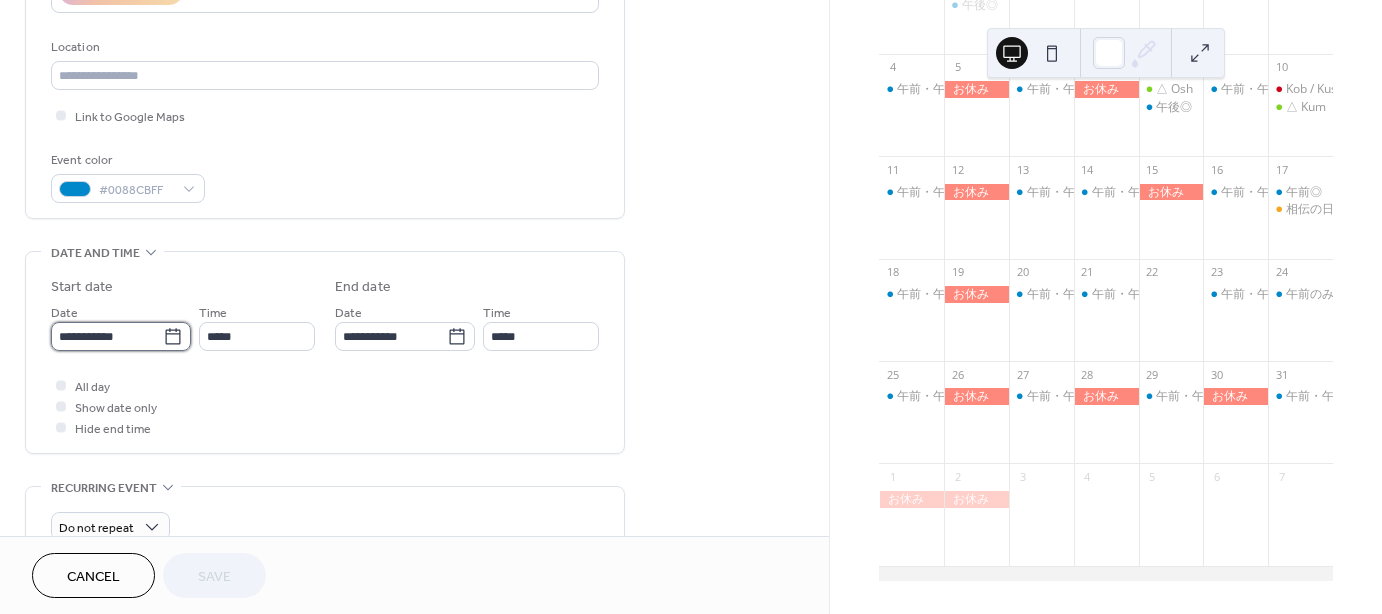 click on "**********" at bounding box center (107, 336) 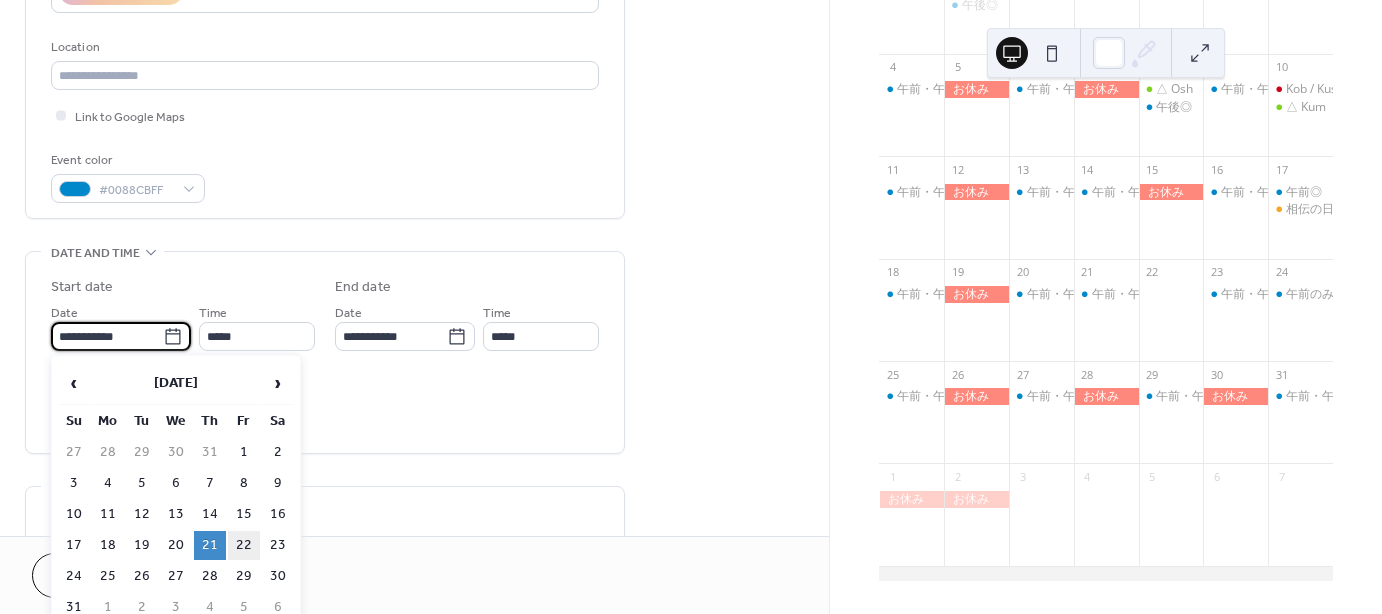click on "22" at bounding box center (244, 545) 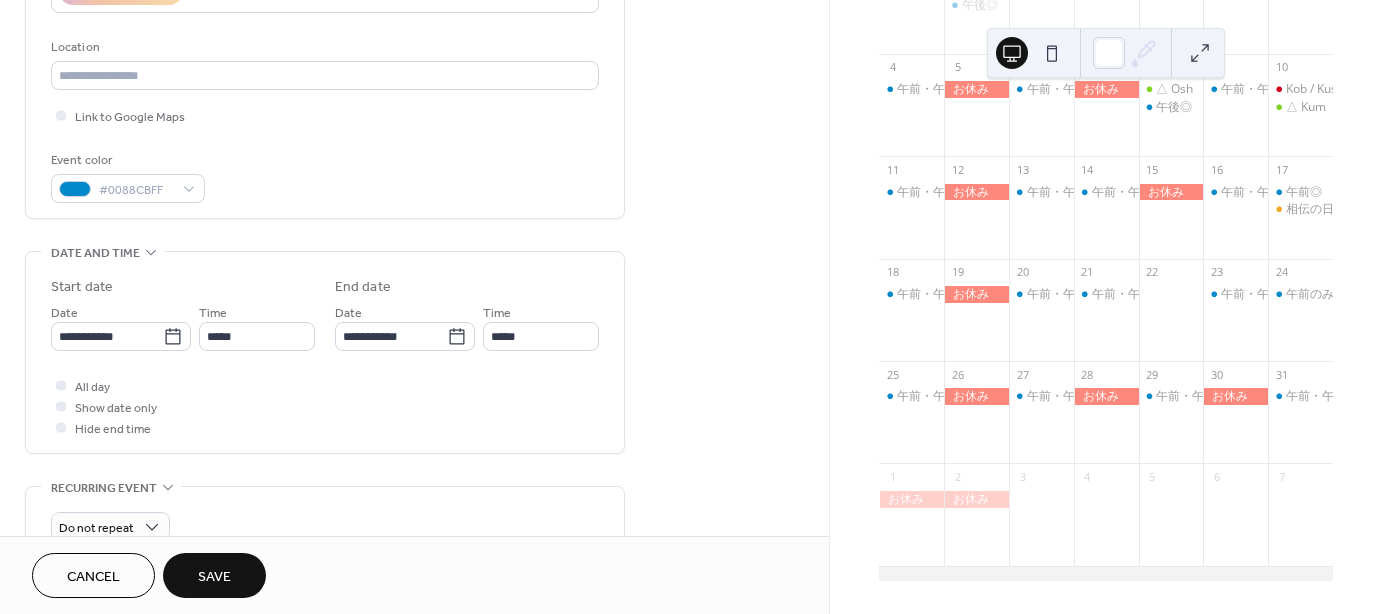 click on "Save" at bounding box center (214, 577) 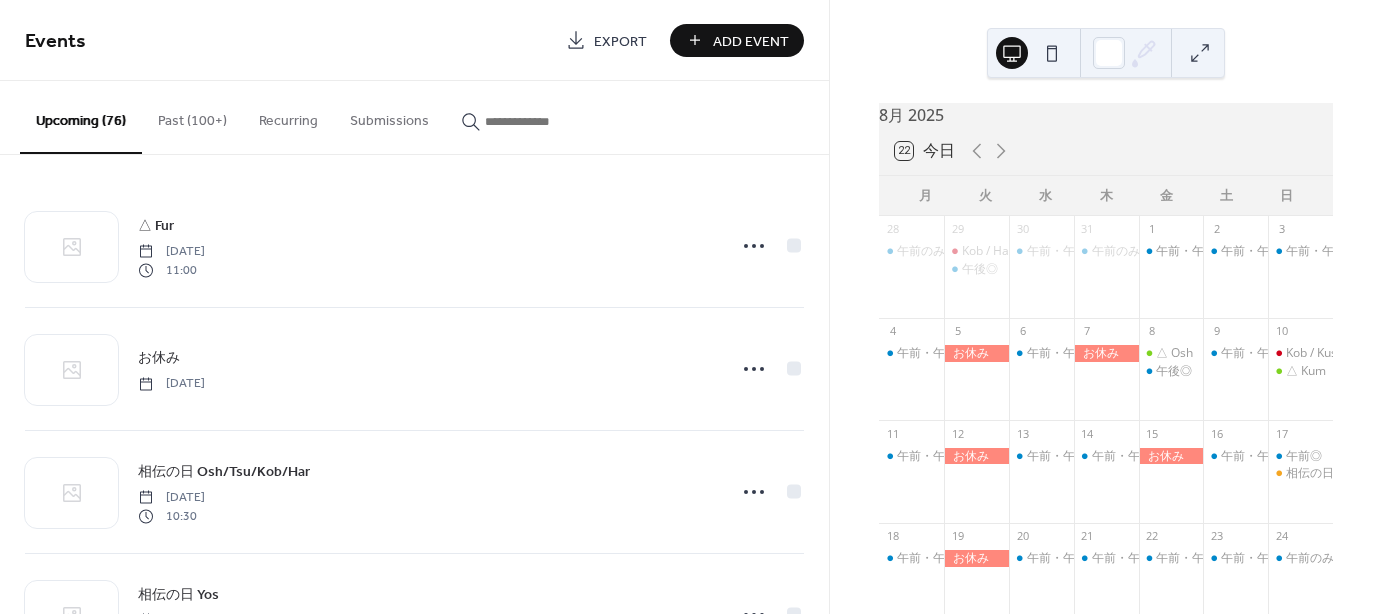 scroll, scrollTop: 0, scrollLeft: 0, axis: both 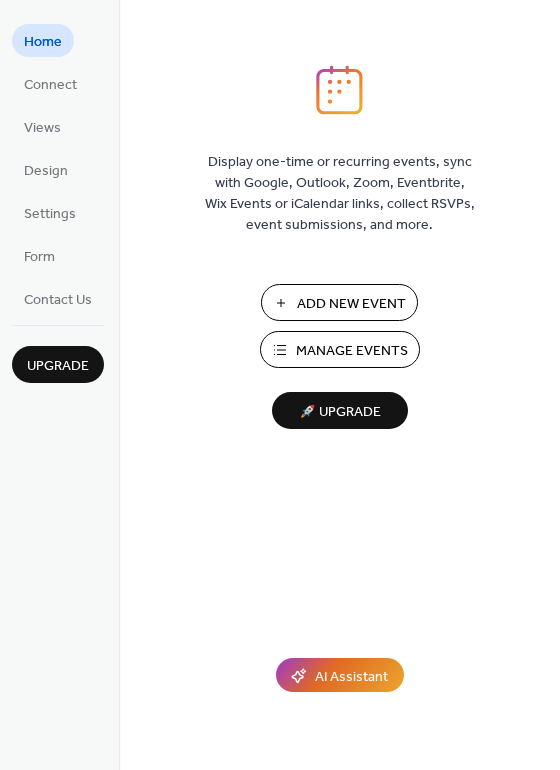 click on "Manage Events" at bounding box center [352, 351] 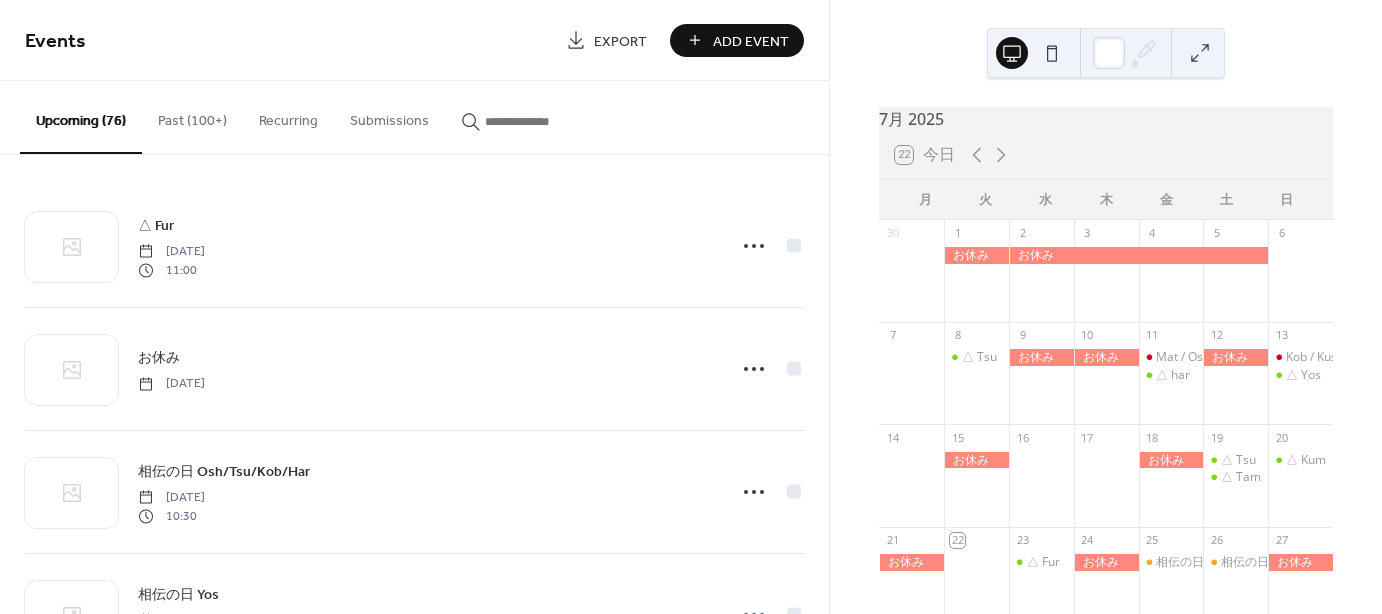 scroll, scrollTop: 0, scrollLeft: 0, axis: both 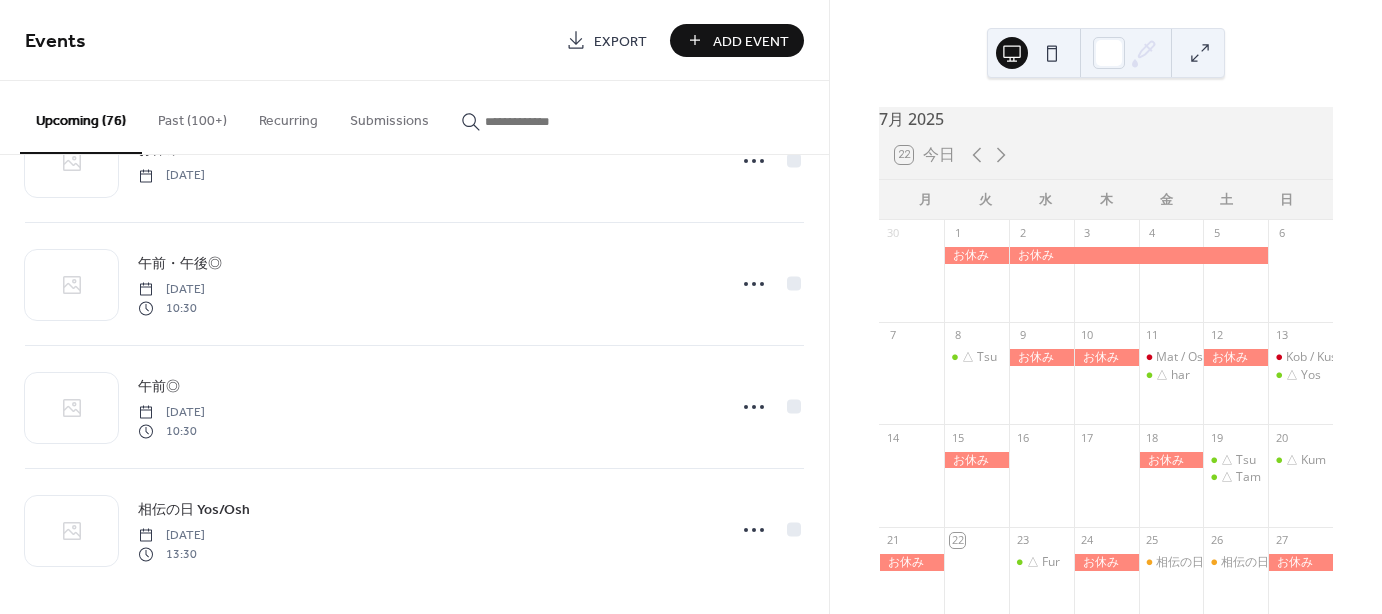 click on "7月 2025 22 今日 月 火 水 木 金 土 日 30 1 2 3 4 5 6 7 8 △ Tsu 9 10 11 Mat / Osh △ har 12 13 Kob / Kus △ Yos 14 15 16 17 18 19 △ Tsu △ Tam 20 △ Kum 21 22 23 △ Fur 24 25 相伝の日 Osh/Tsu/Kob/Har 26 相伝の日 Yos 27 28 午前のみ◎ 29 Kob / Har 午後◎ 30 午前・午後◎ 31 午前のみ◎ 1 午前・午後◎ 2 午前・午後◎ 3 午前・午後◎ 4 午前・午後◎ 5 6 午前・午後◎ 7 8 △ Osh 午後◎ 9 午前・午後◎ 10 Kob / Kus △ Kum" at bounding box center [1106, 307] 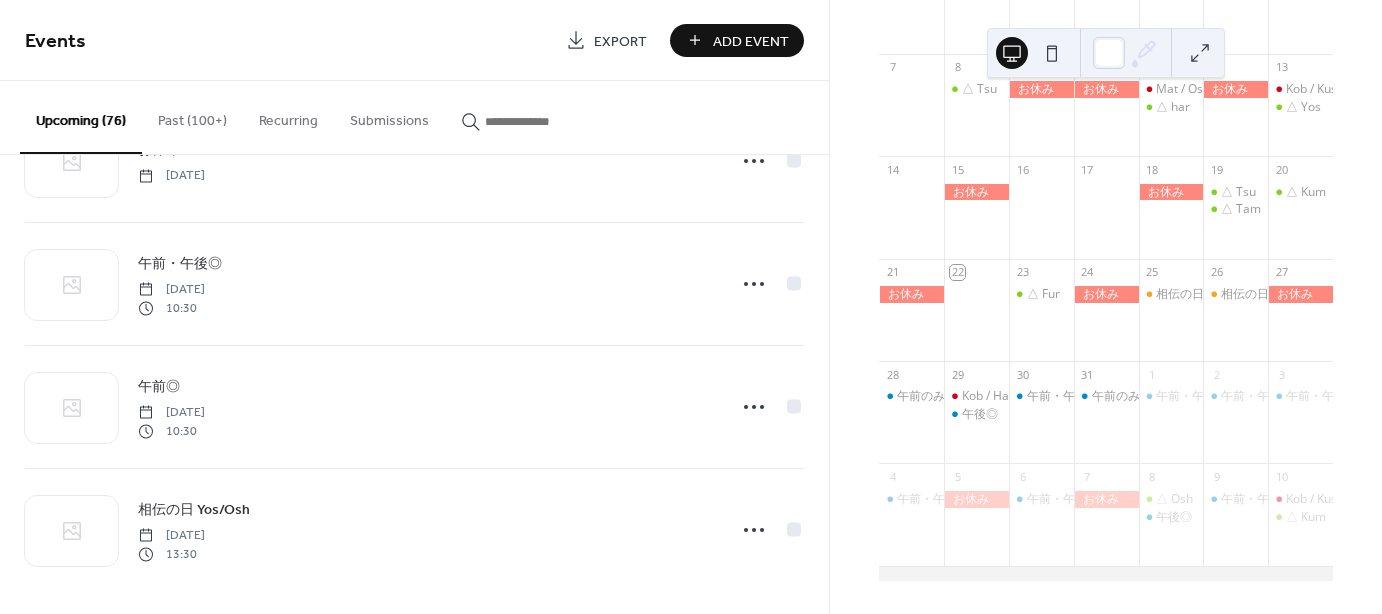 scroll, scrollTop: 279, scrollLeft: 0, axis: vertical 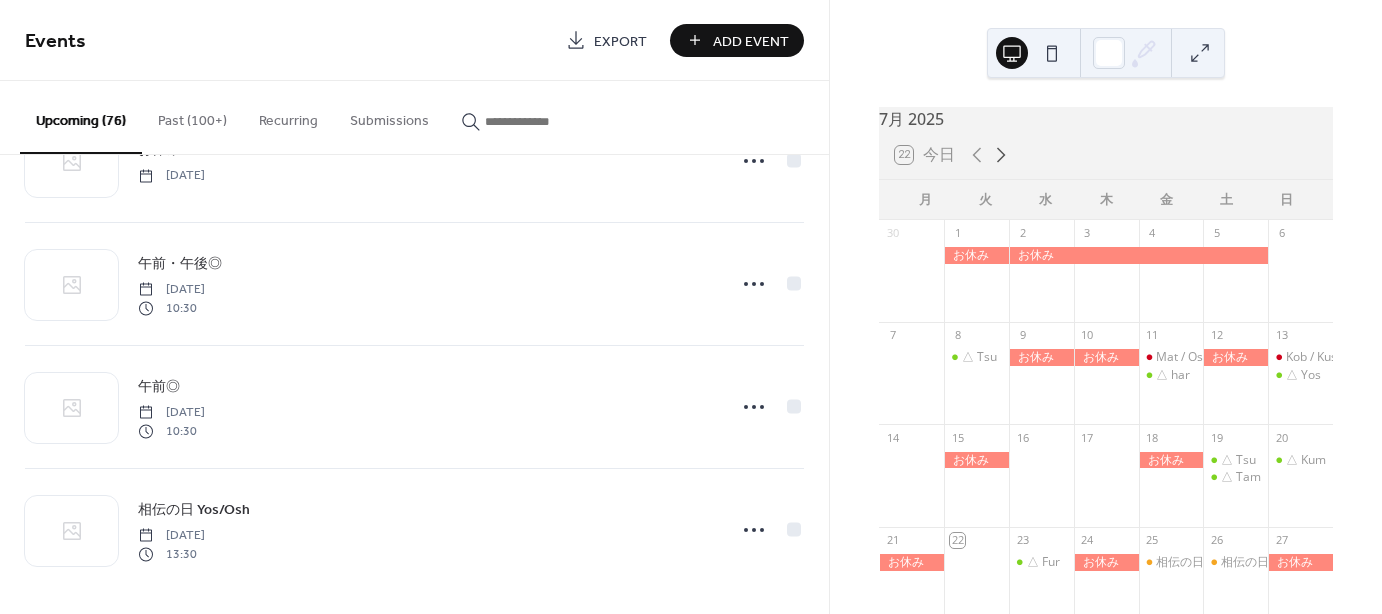 click 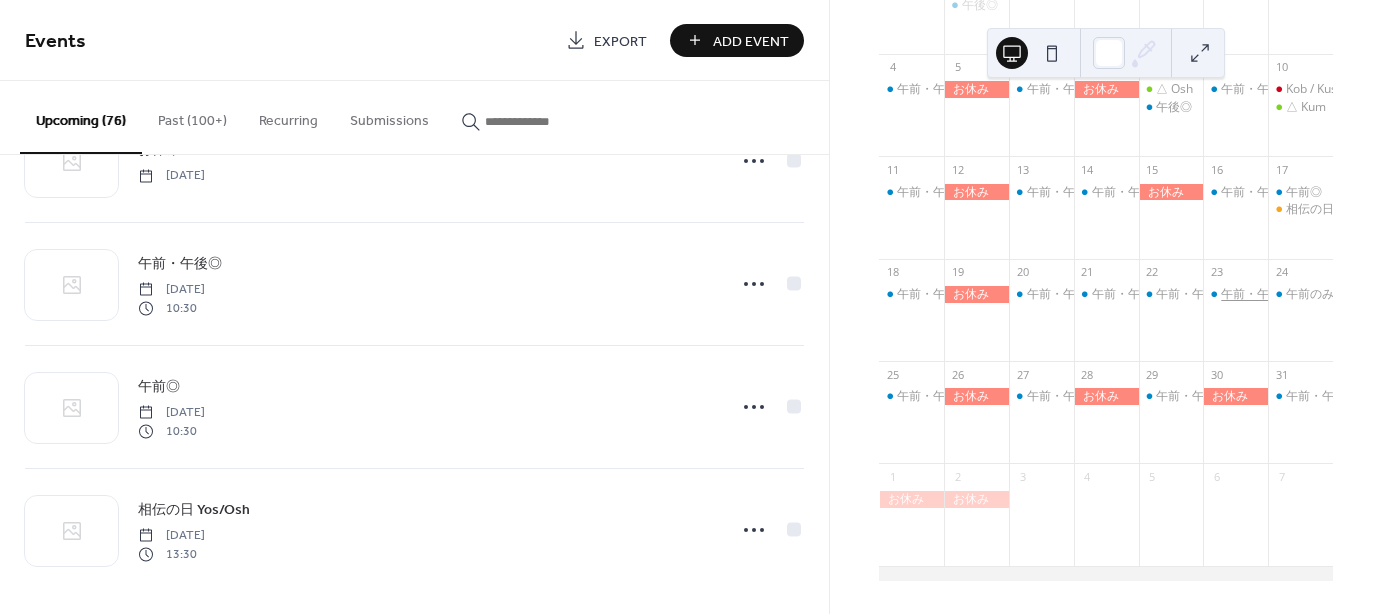 scroll, scrollTop: 279, scrollLeft: 0, axis: vertical 